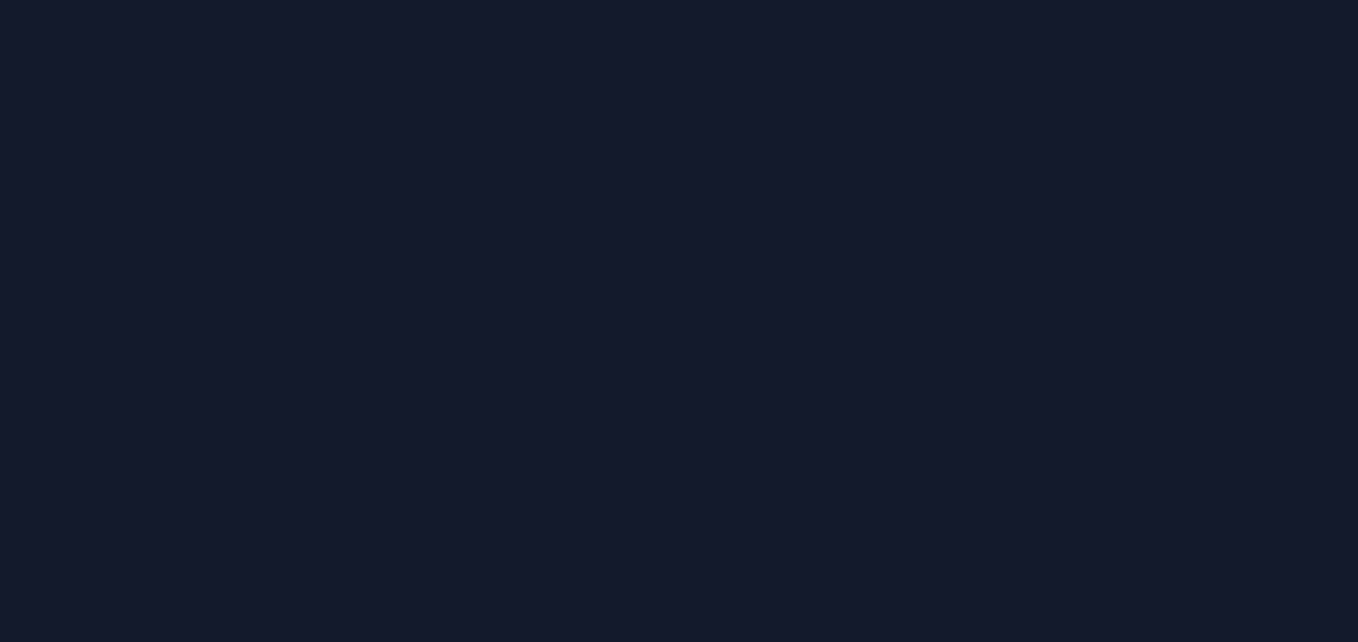 scroll, scrollTop: 0, scrollLeft: 0, axis: both 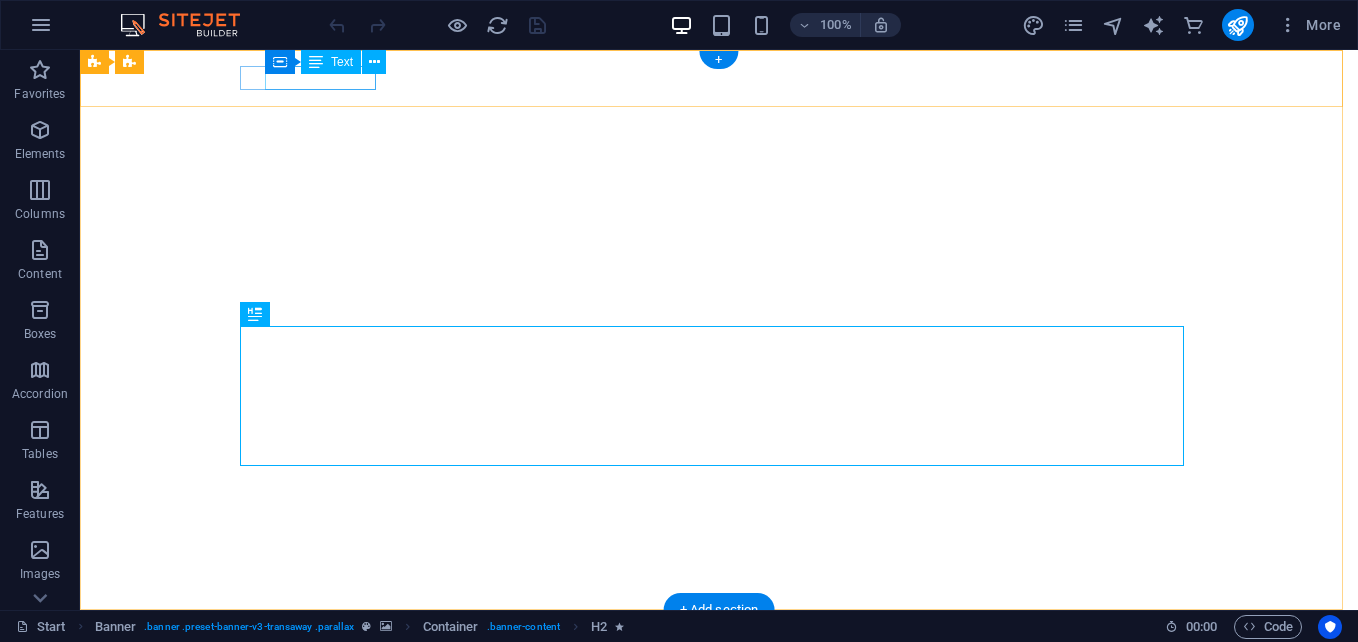 click on "+012-345-6789" at bounding box center [711, 654] 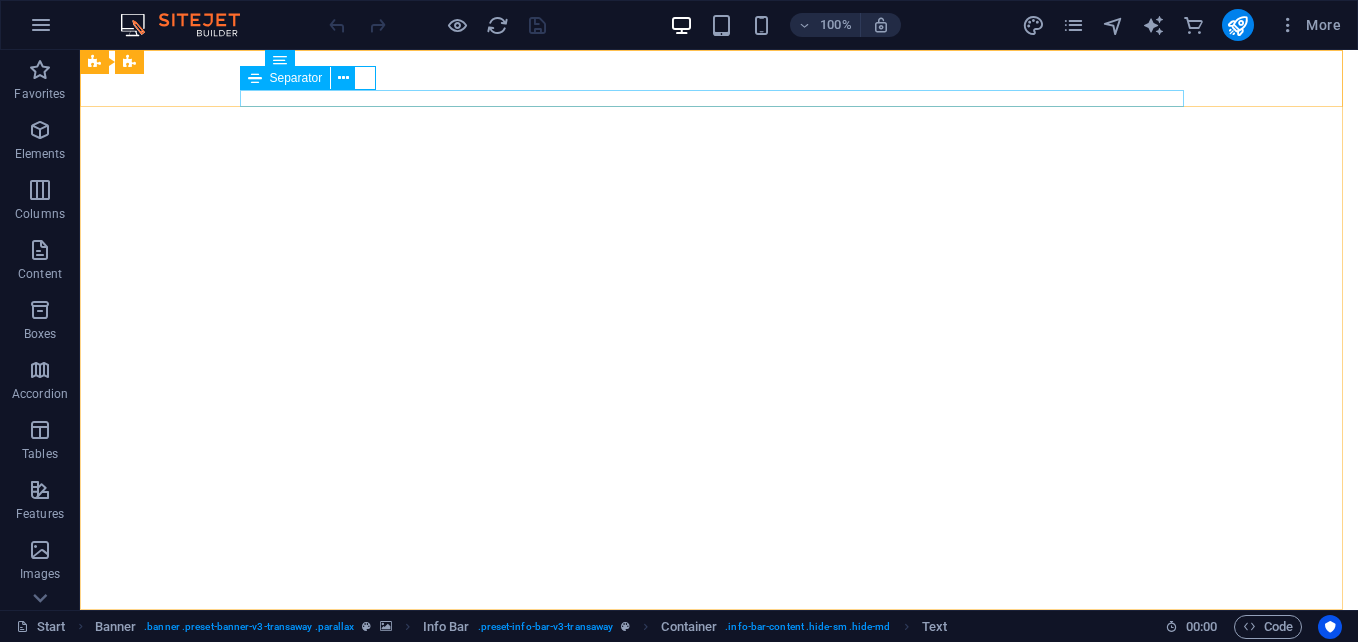 click on "Separator" at bounding box center [304, 78] 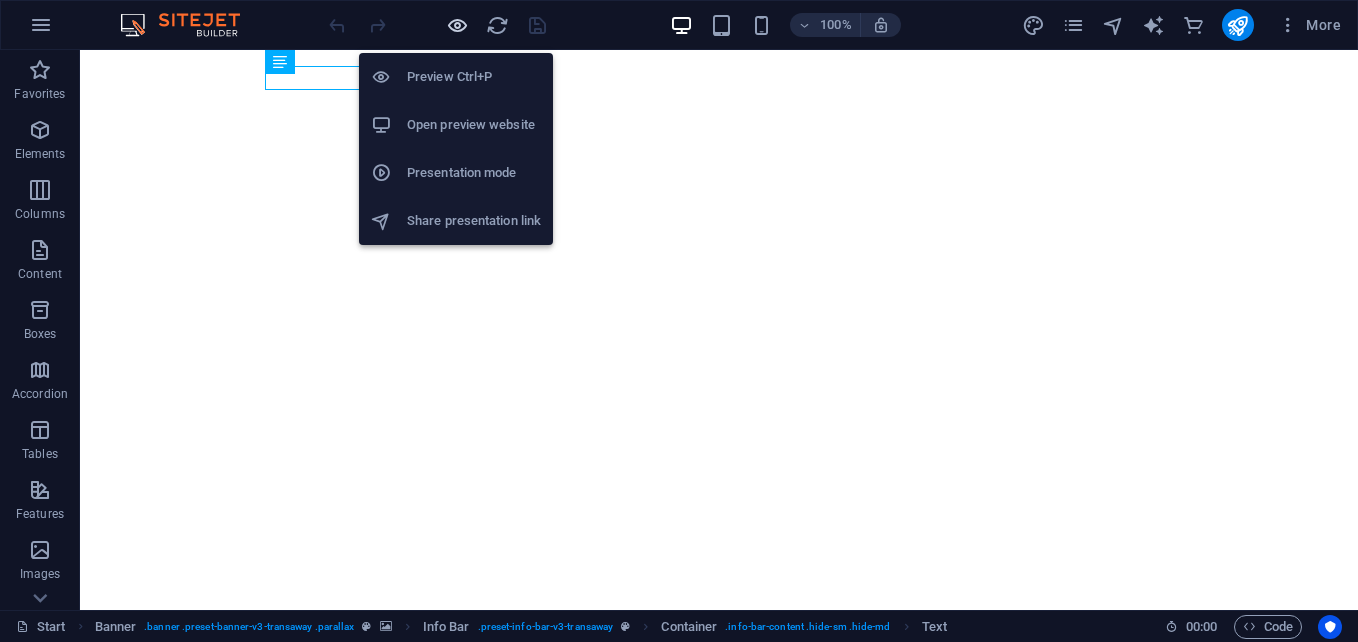 click at bounding box center [457, 25] 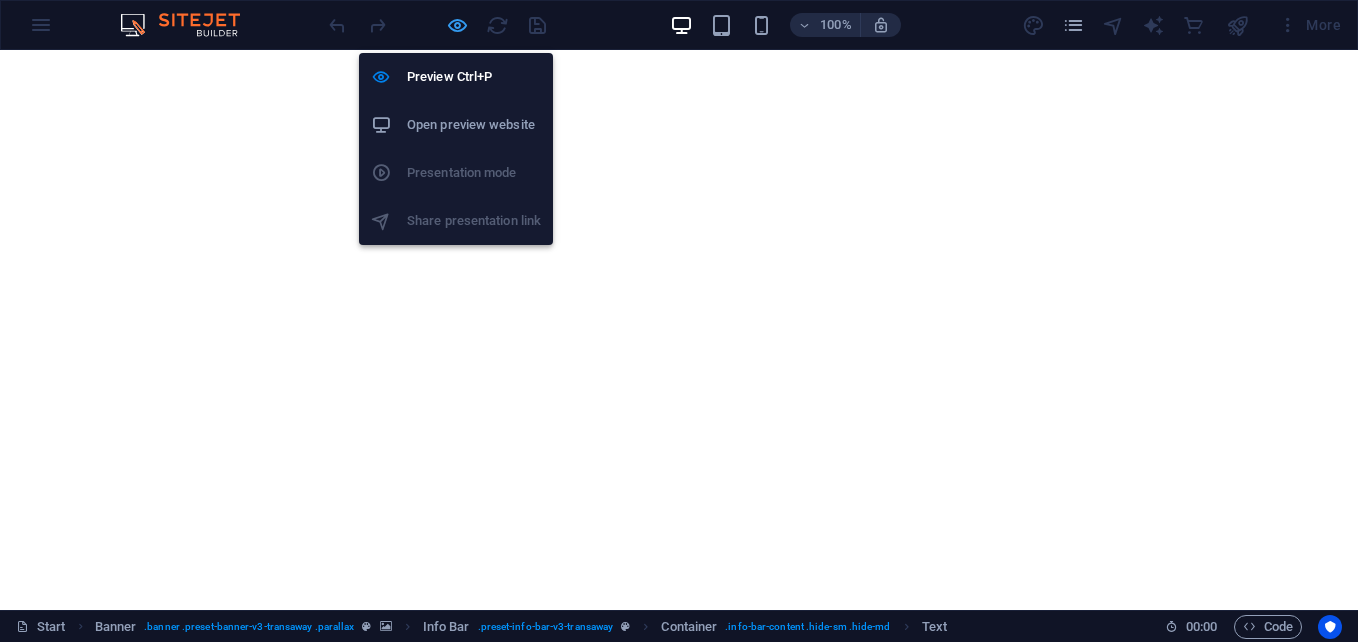 click at bounding box center (457, 25) 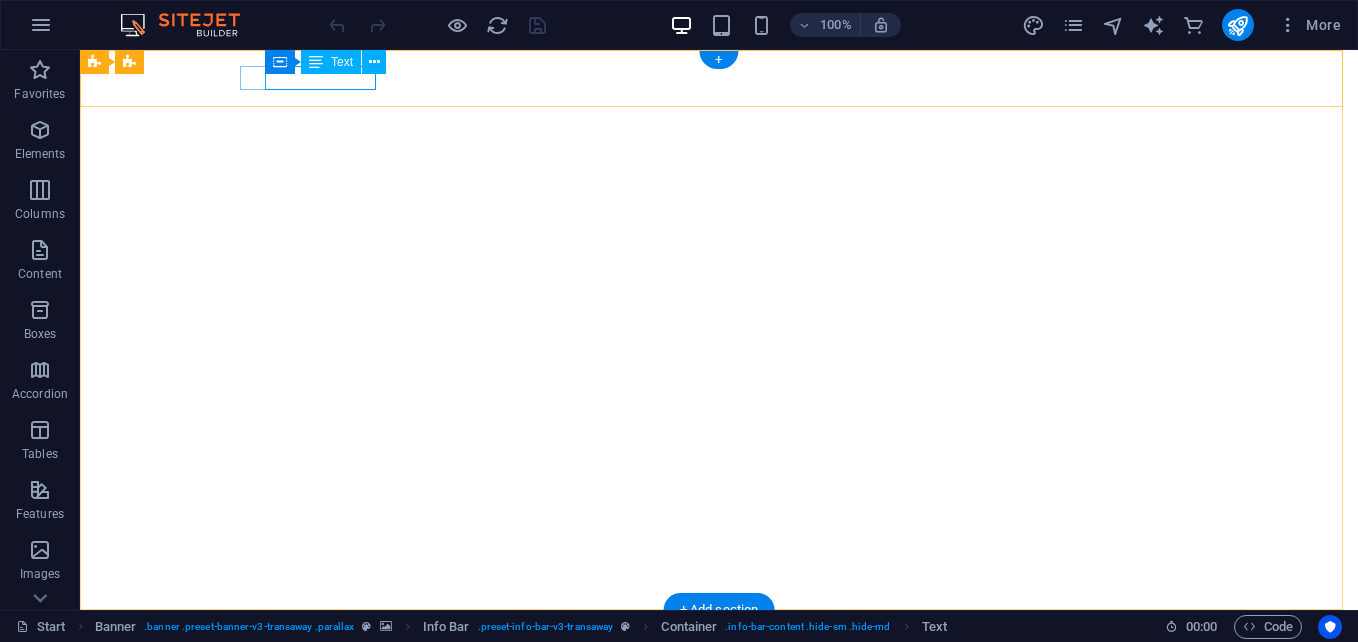 click on "+012-345-6789" at bounding box center (711, 654) 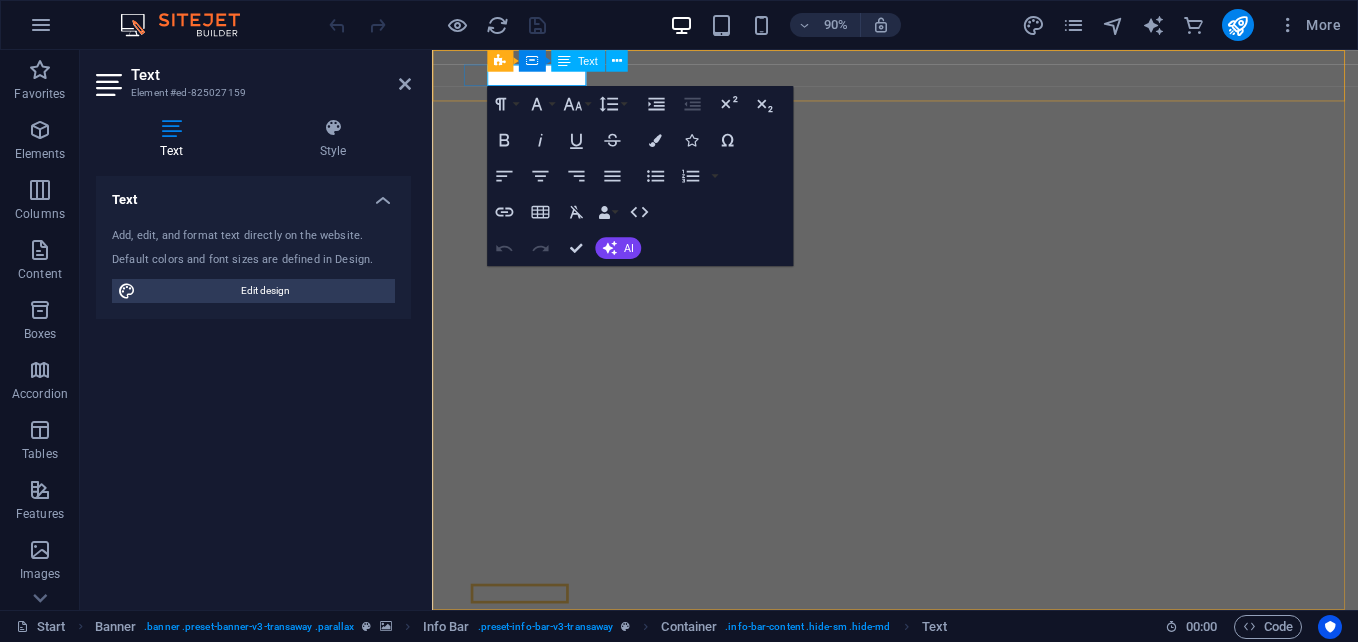 click on "Info Bar   Container   Text" at bounding box center [563, 61] 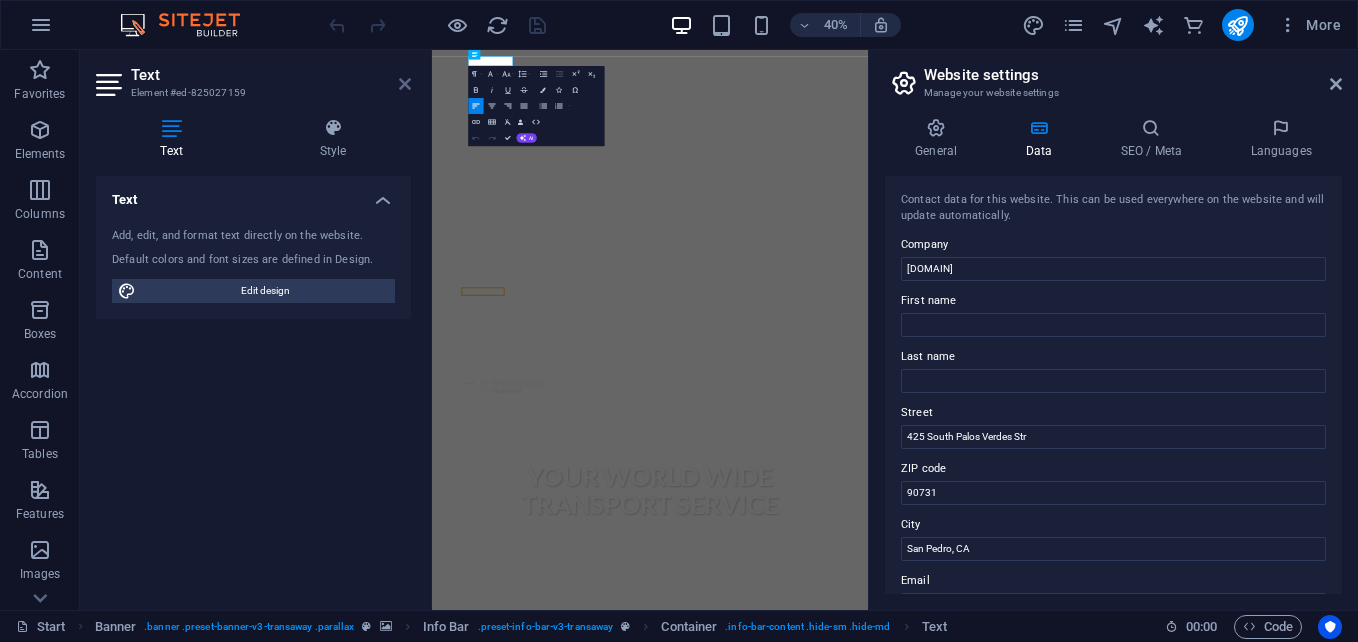 click at bounding box center (405, 84) 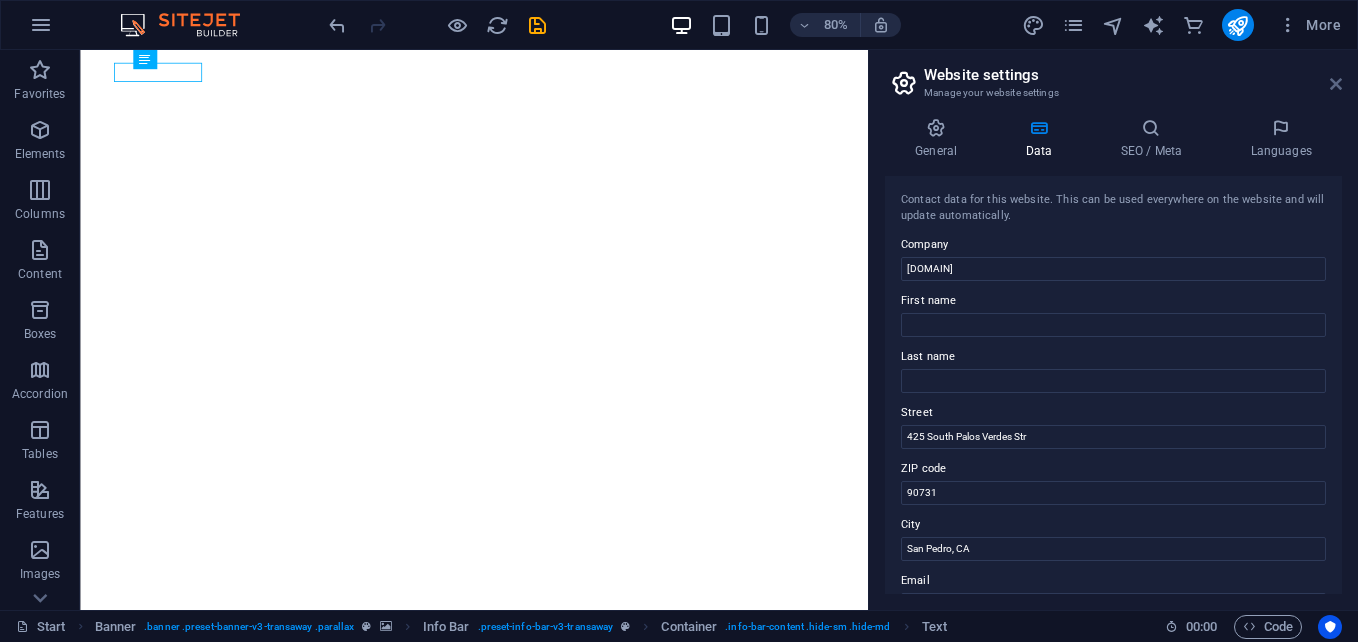 click at bounding box center (1336, 84) 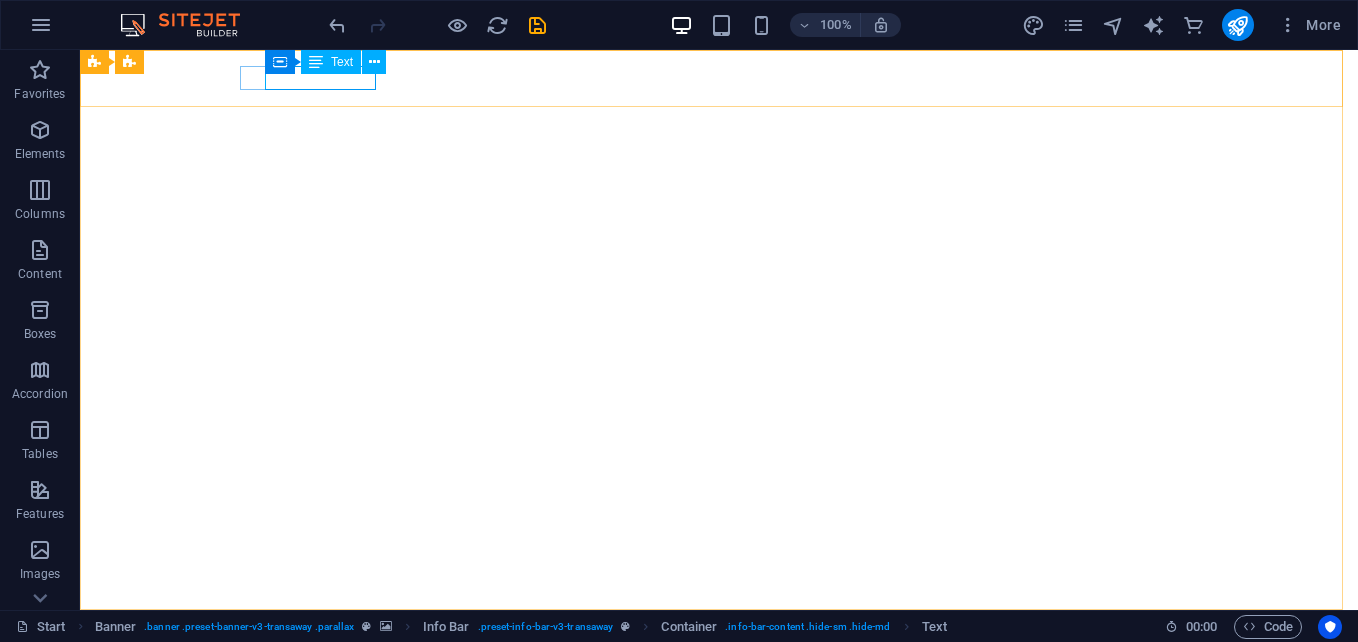 click on "Text" at bounding box center [342, 62] 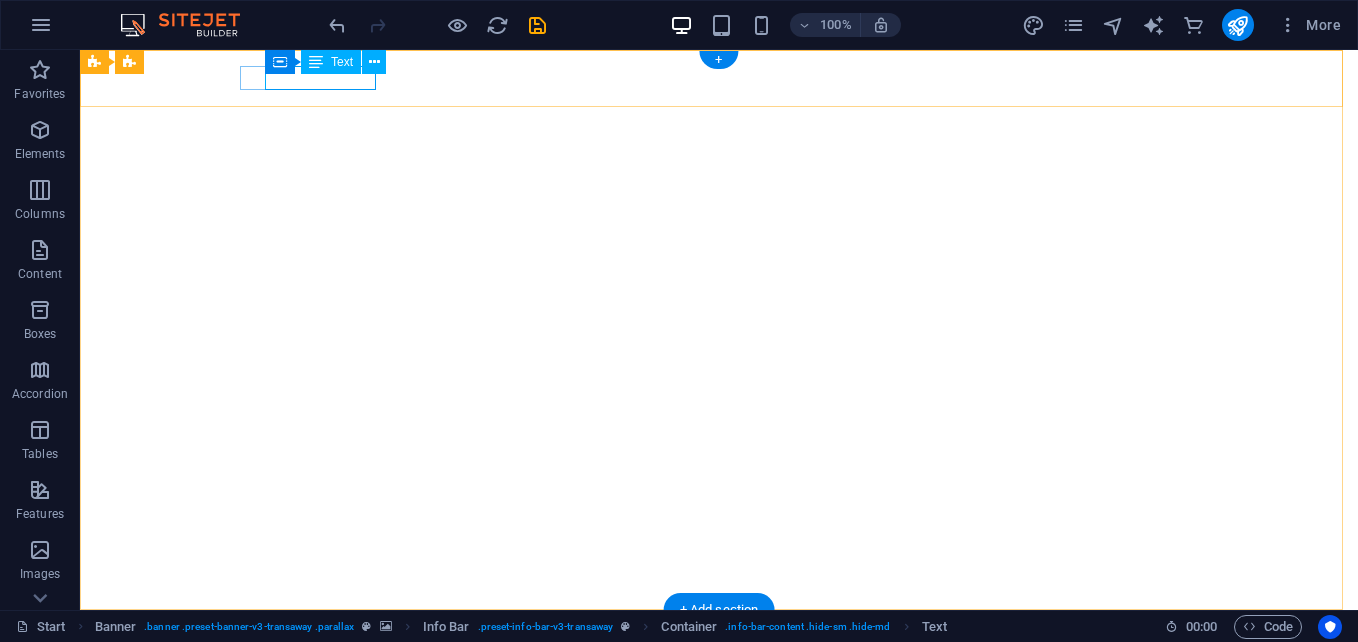 click on "+012-345-6789" at bounding box center [711, 1494] 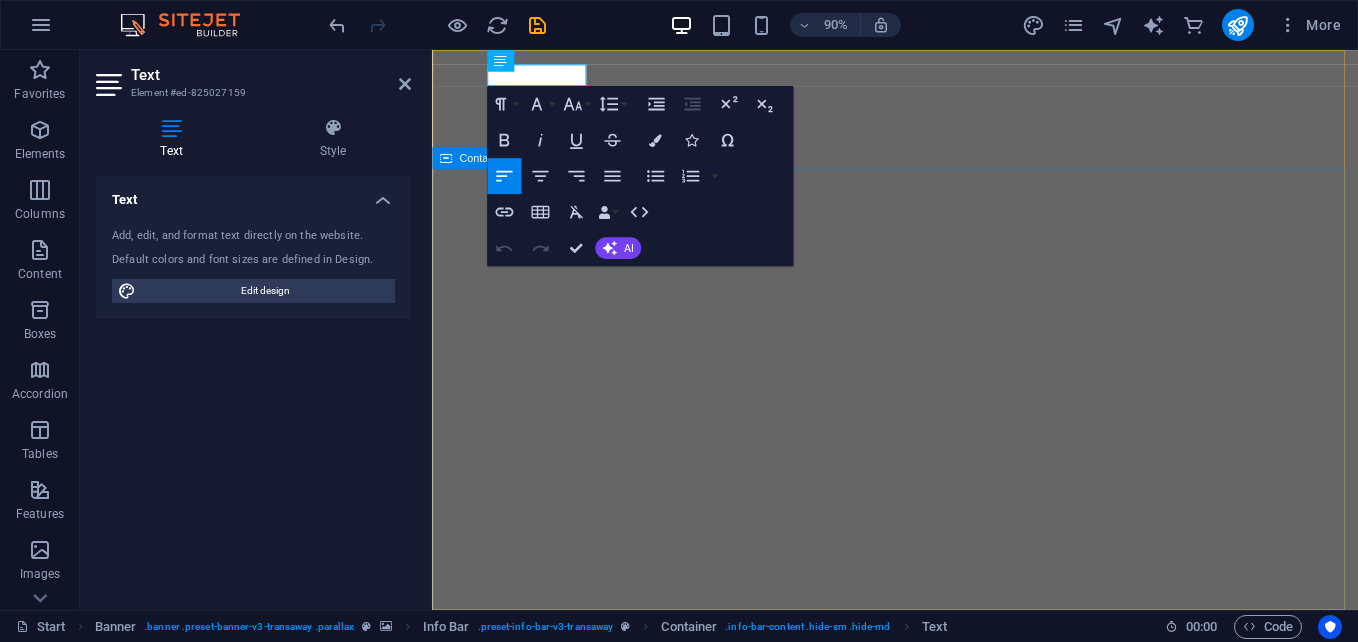 type 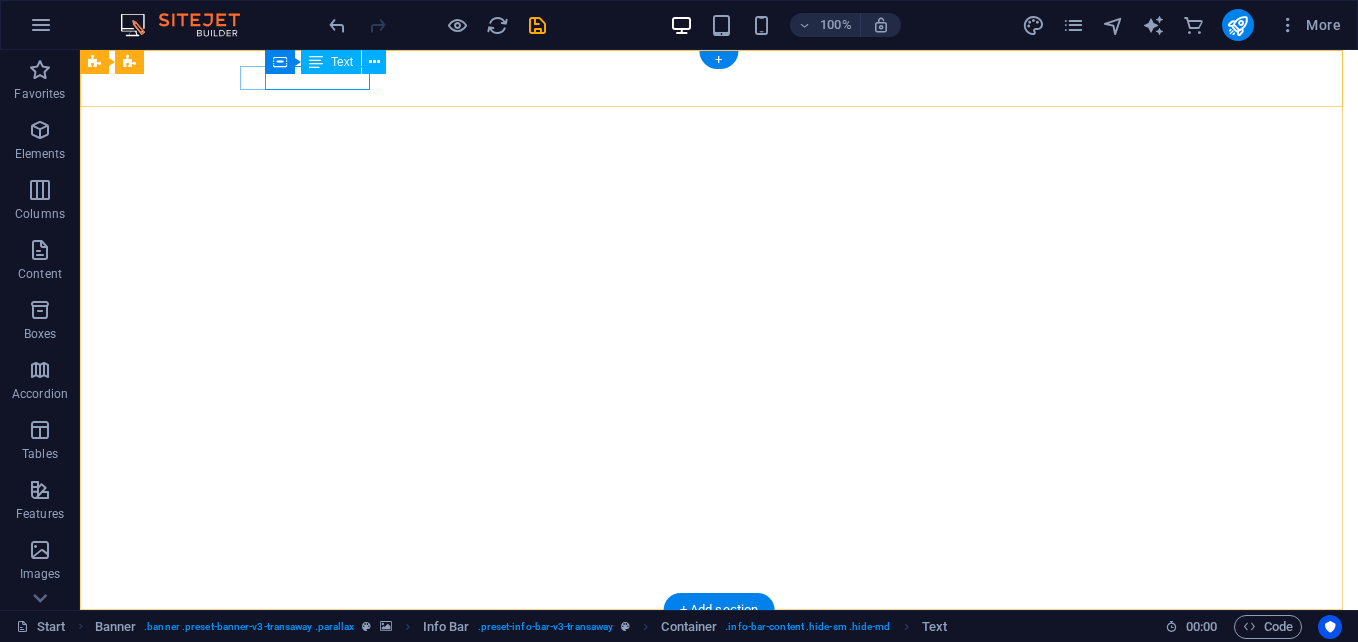 click on "[PHONE]" at bounding box center [711, 654] 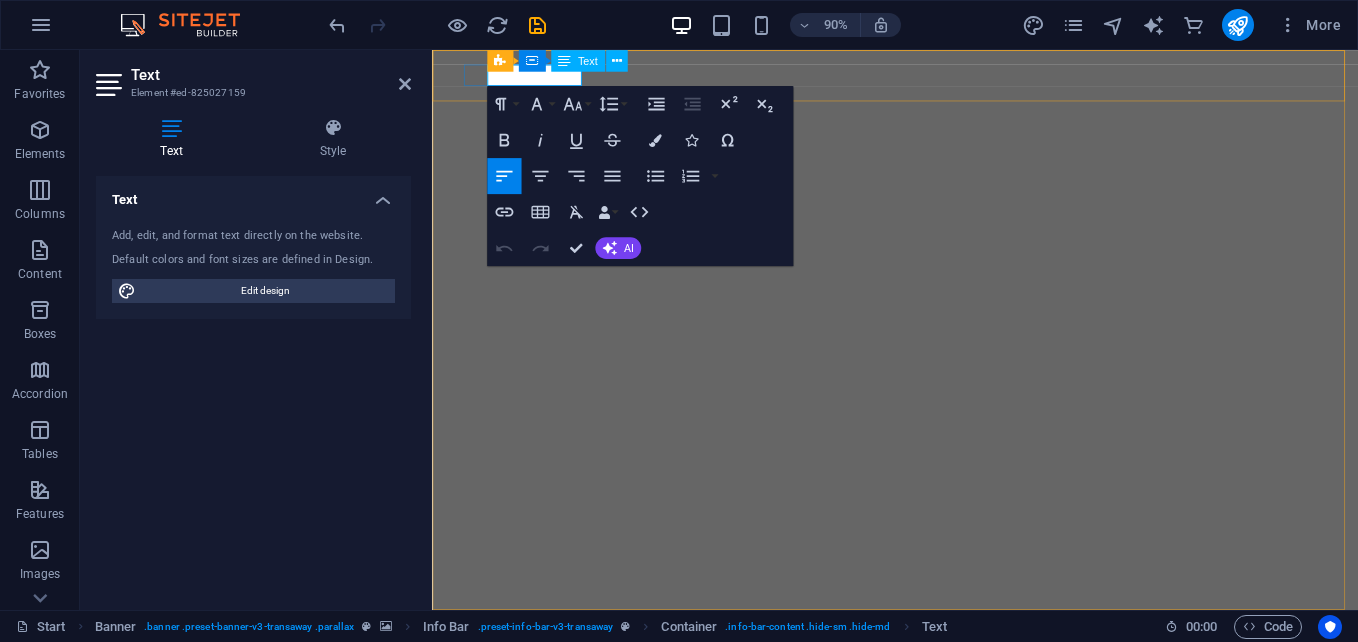 click on "[PHONE]" at bounding box center [939, 654] 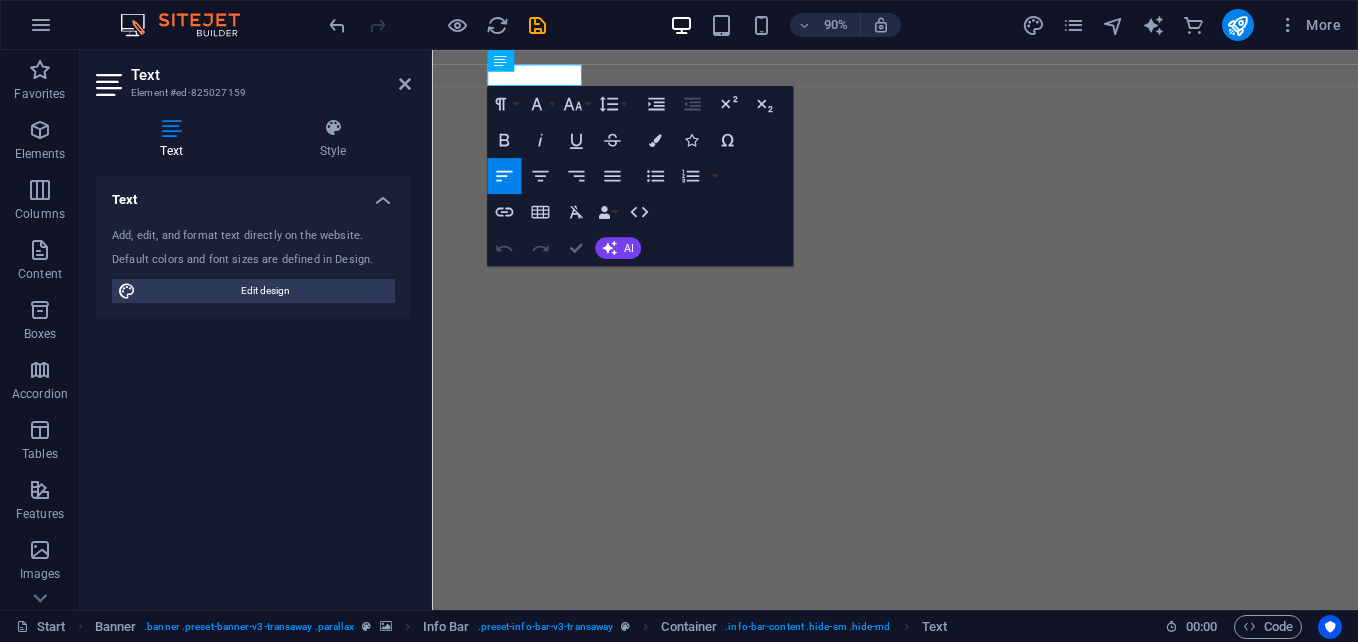 type 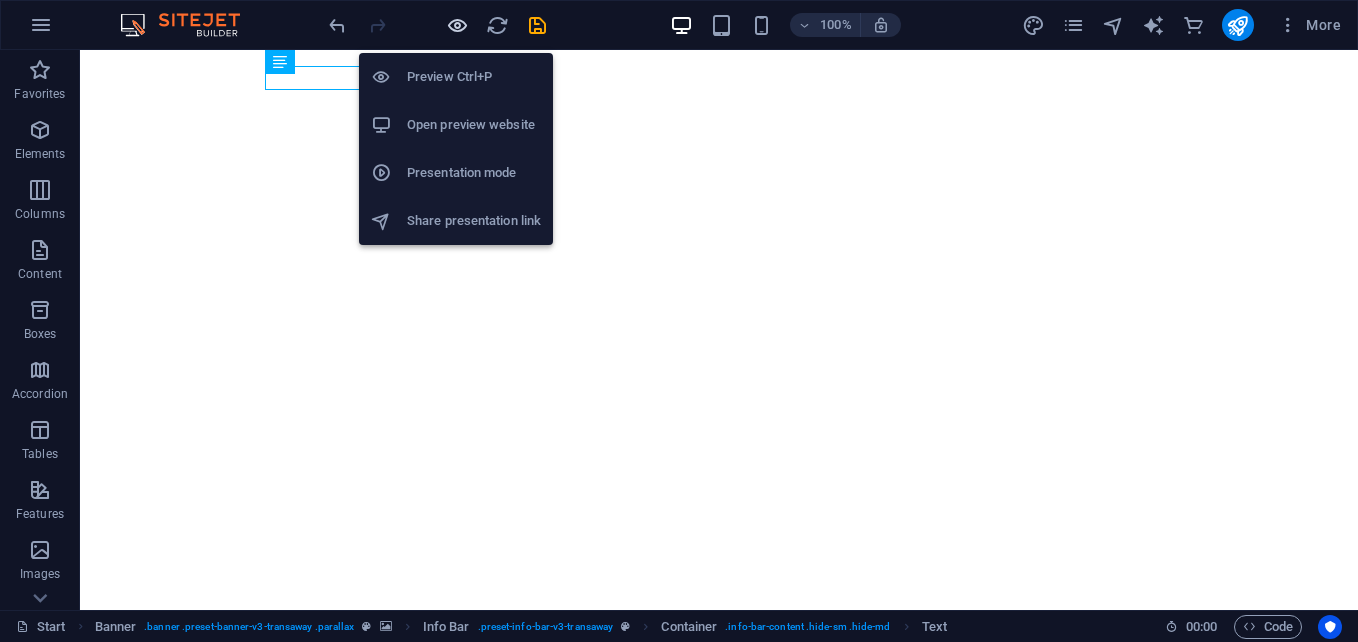 click at bounding box center [457, 25] 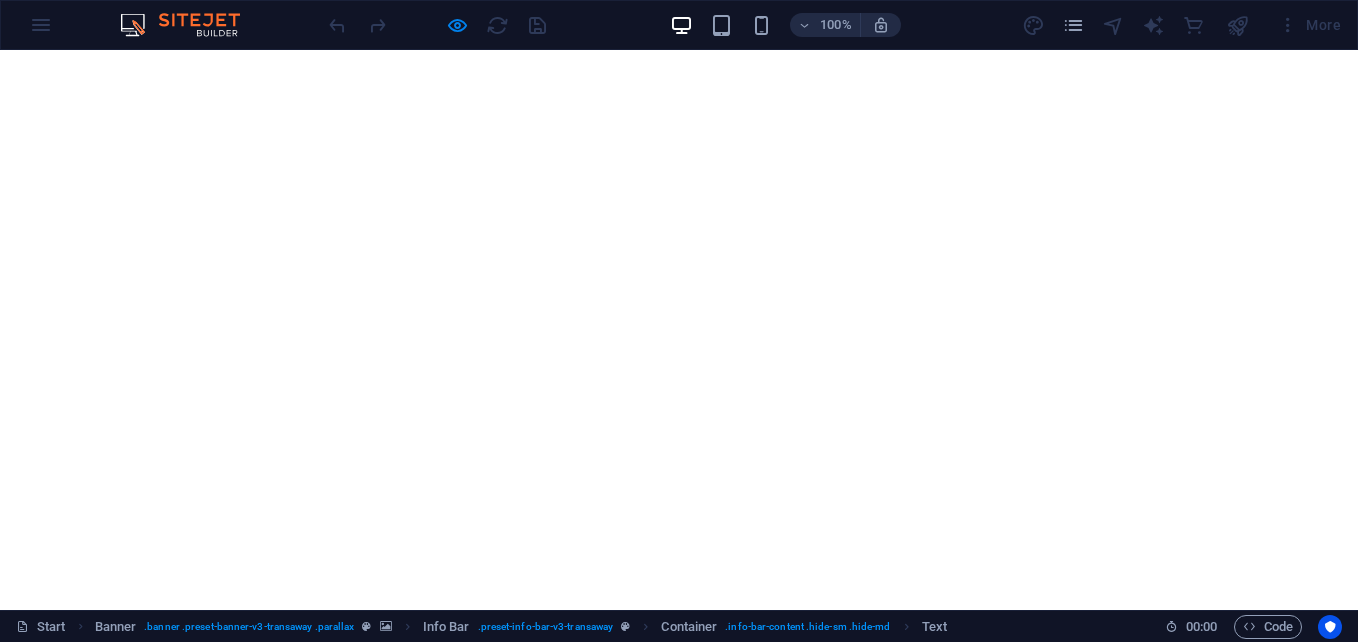 click on "[EMAIL]" at bounding box center [240, 690] 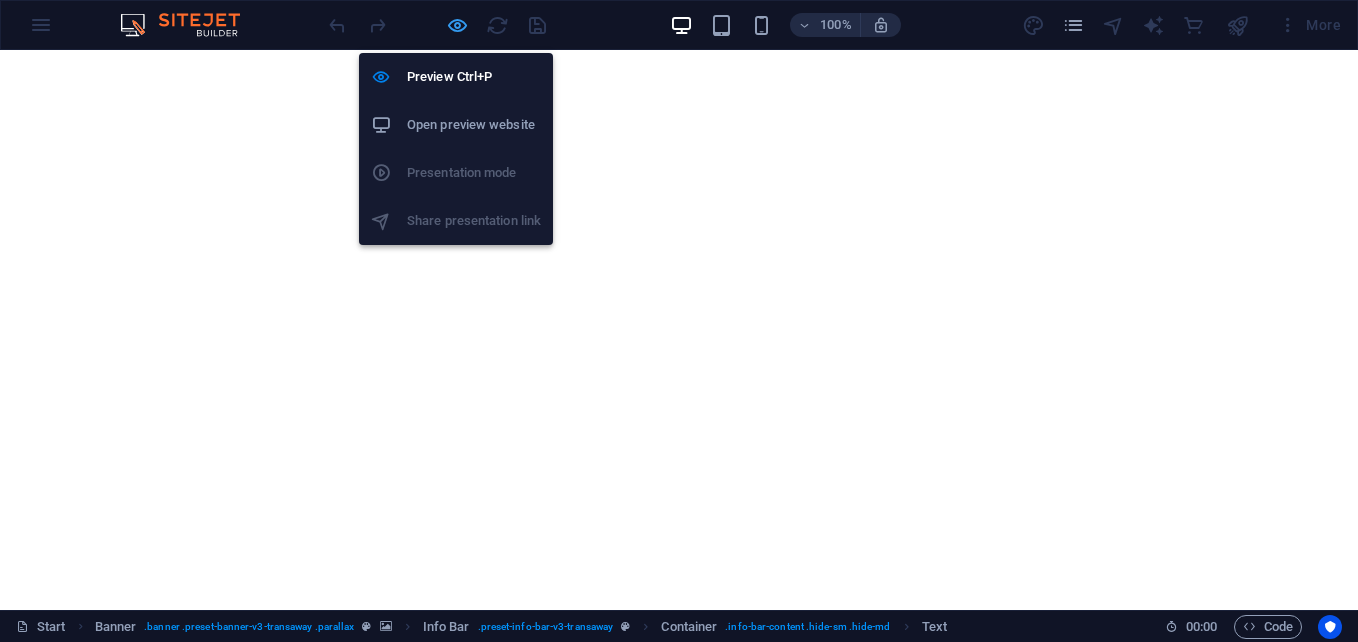 click at bounding box center [457, 25] 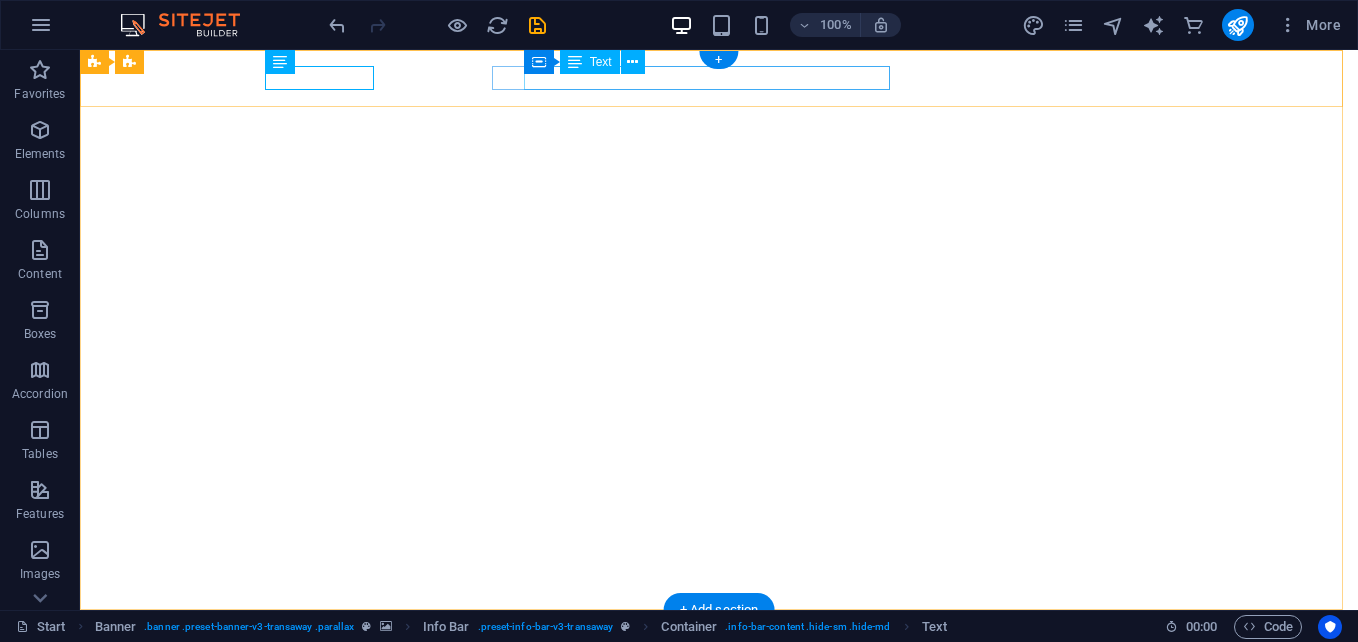 click on "[EMAIL]" at bounding box center [714, 690] 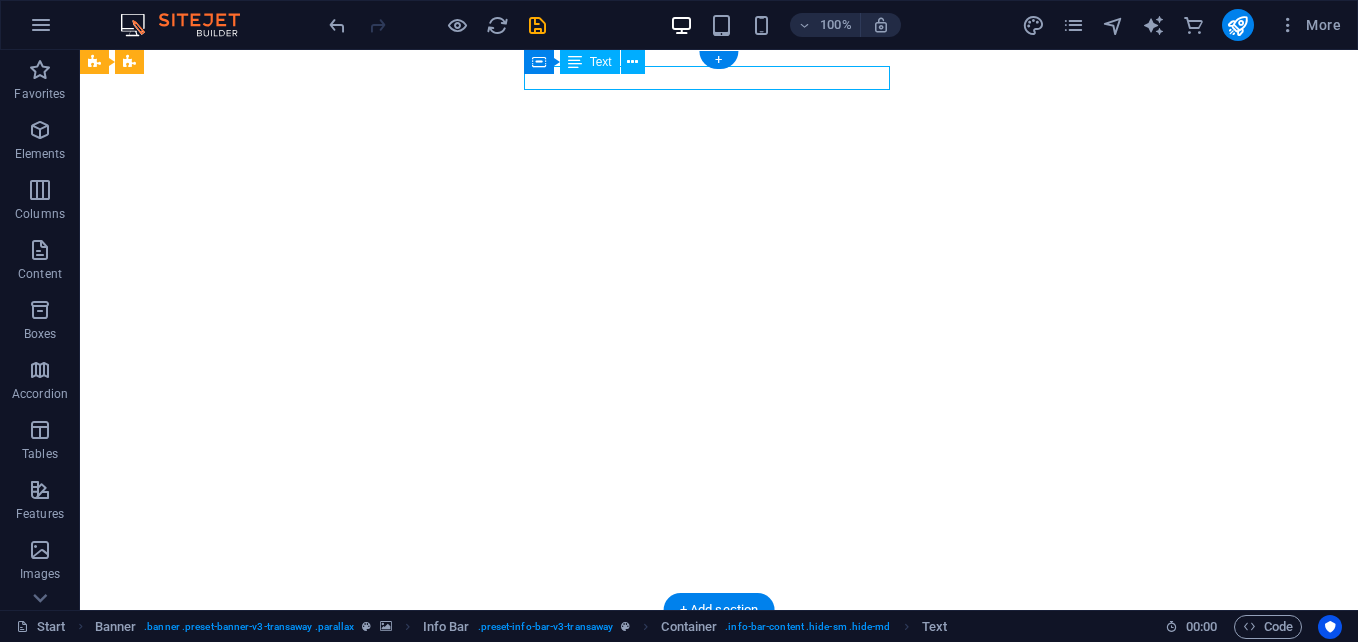 click on "[EMAIL]" at bounding box center (714, 690) 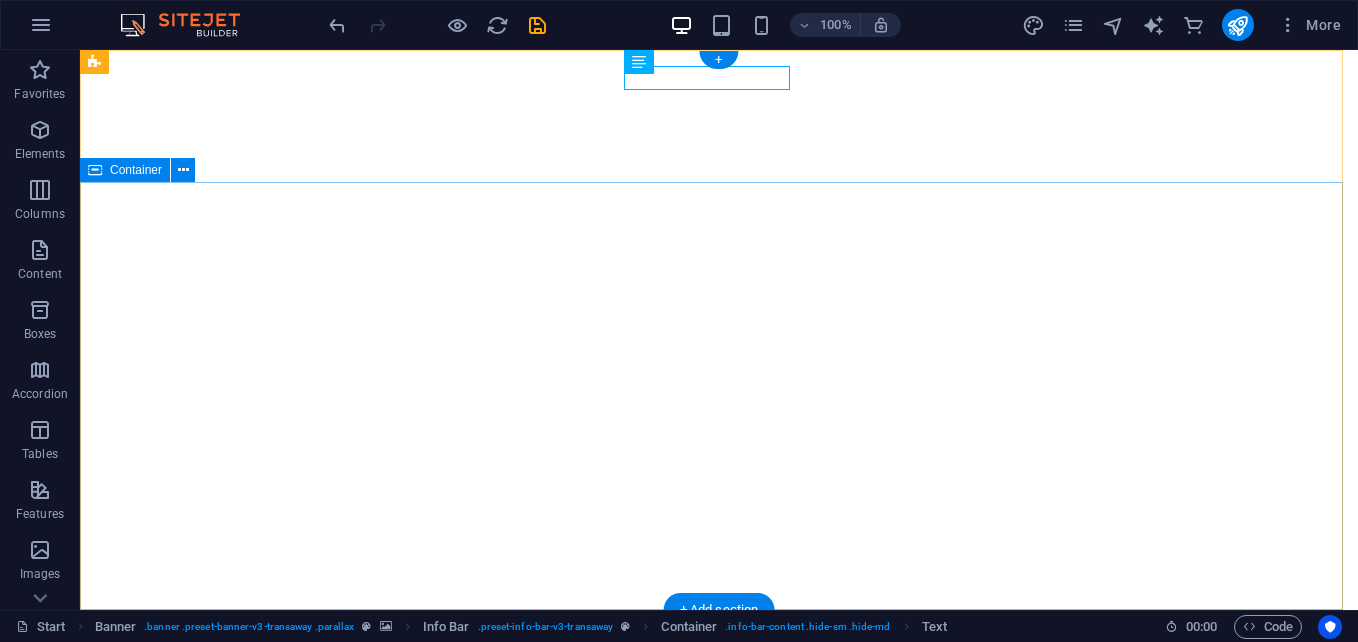 click on "Your world wide transport service" at bounding box center (719, 1150) 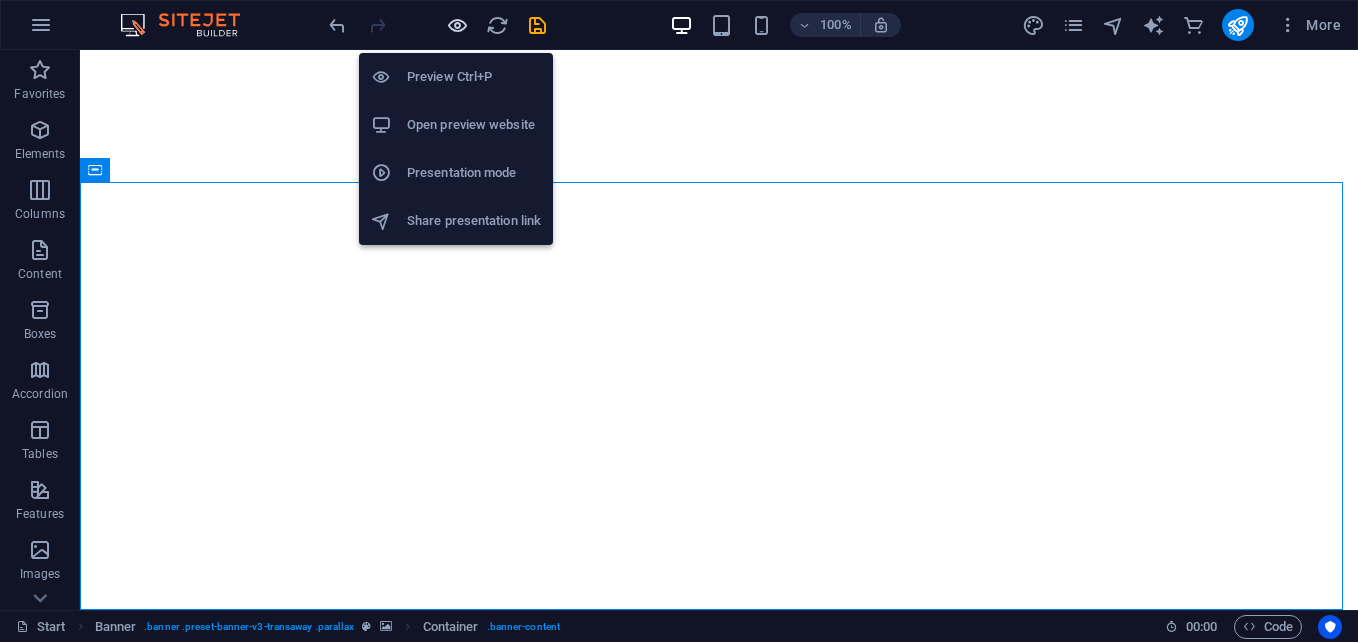 click at bounding box center [457, 25] 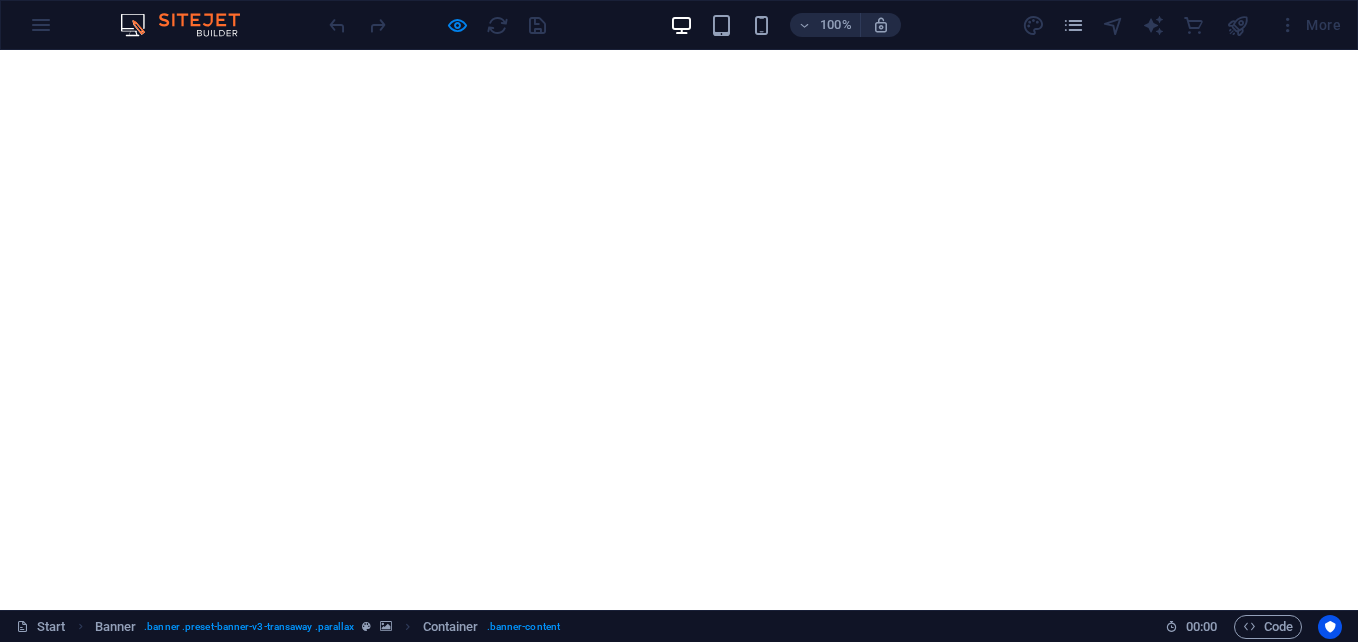 click on "Your world wide transport service" at bounding box center (679, 1150) 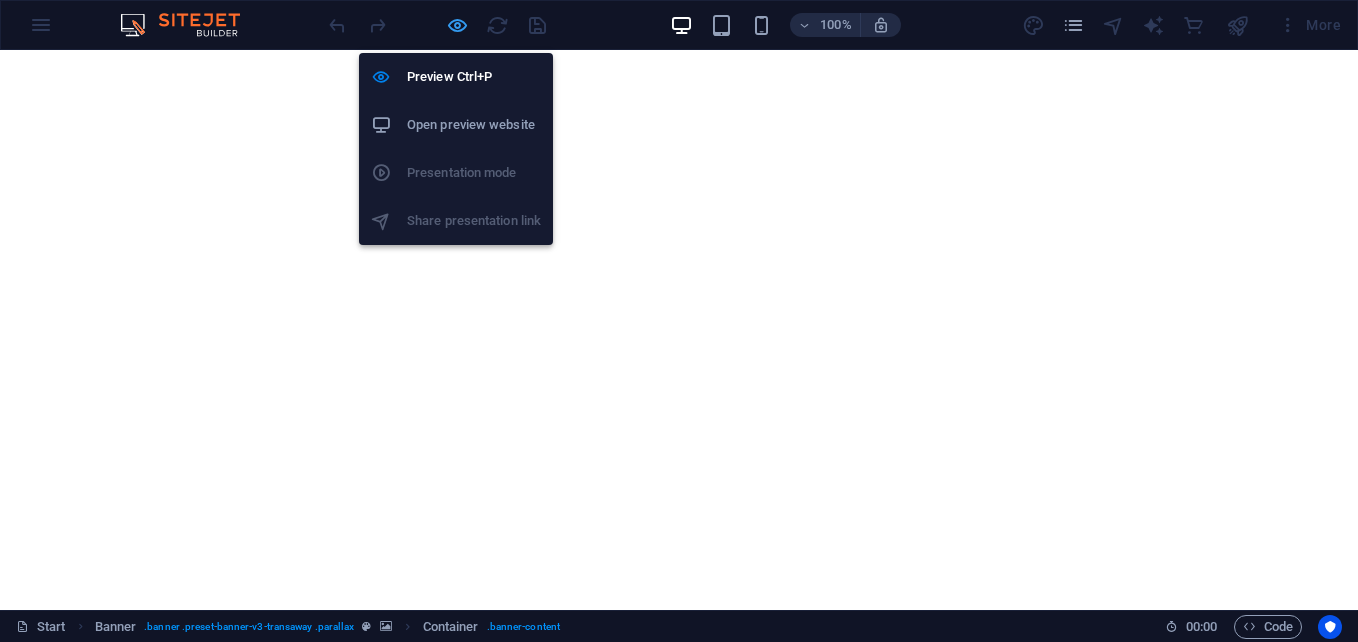 click at bounding box center [457, 25] 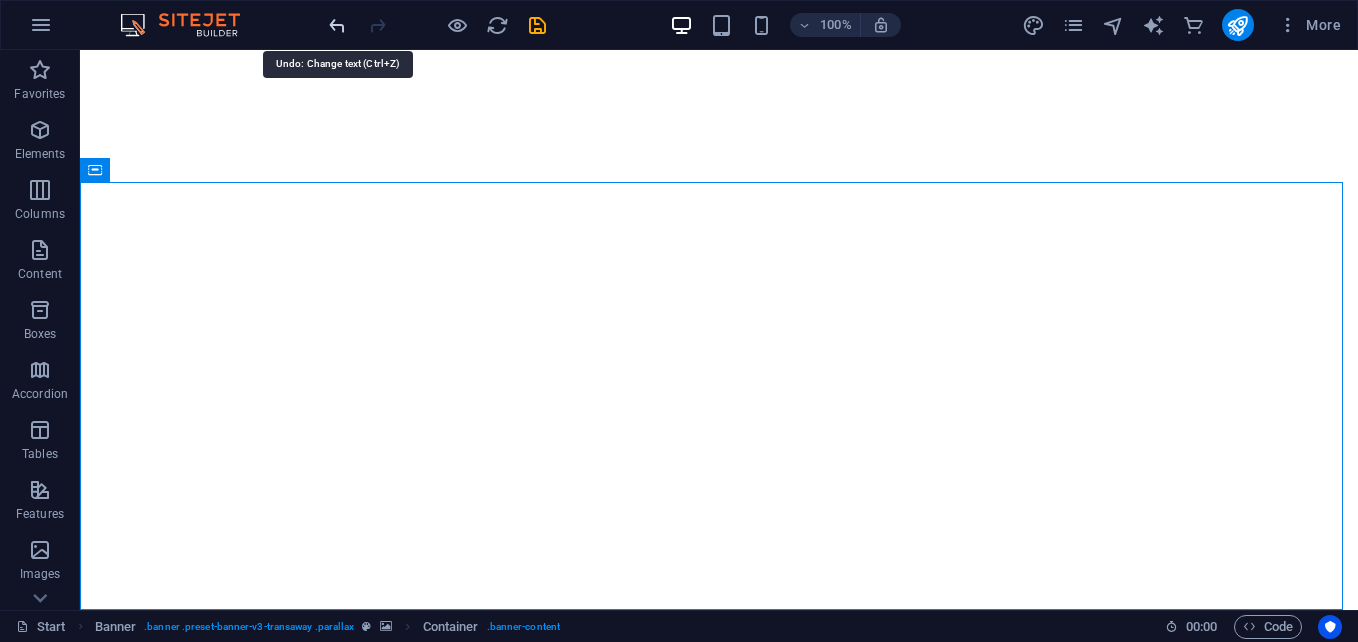click at bounding box center [337, 25] 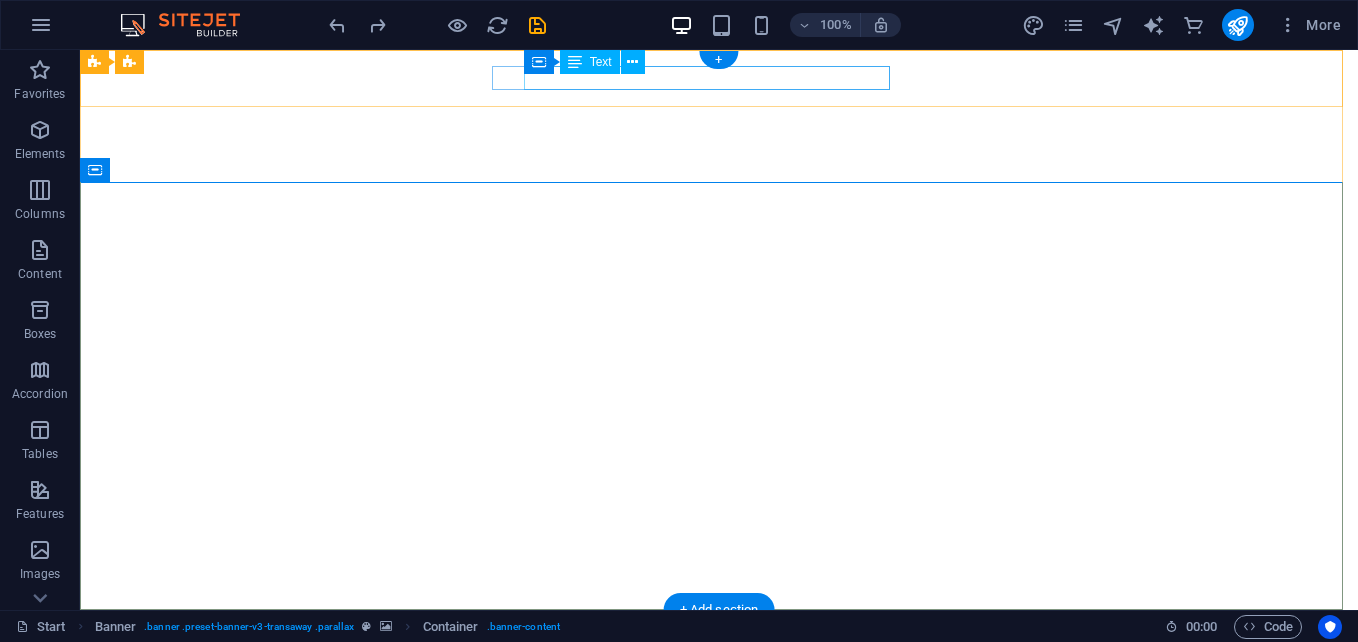 click on "[EMAIL]" at bounding box center (714, 690) 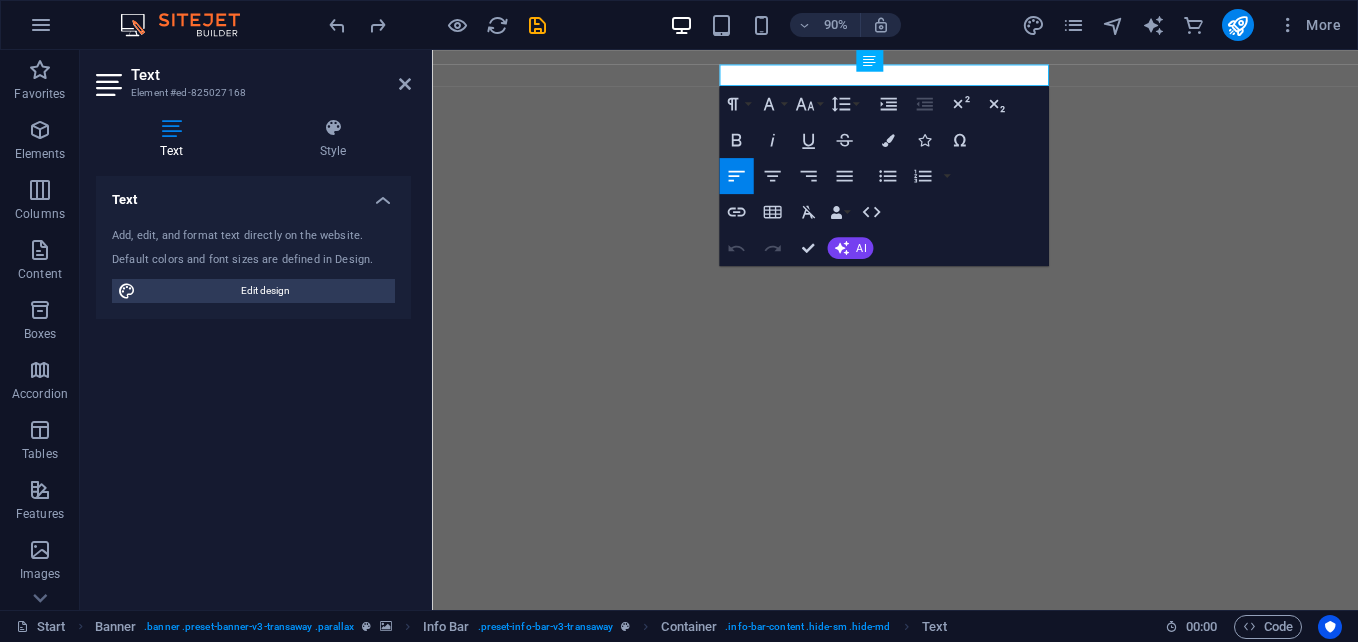 type 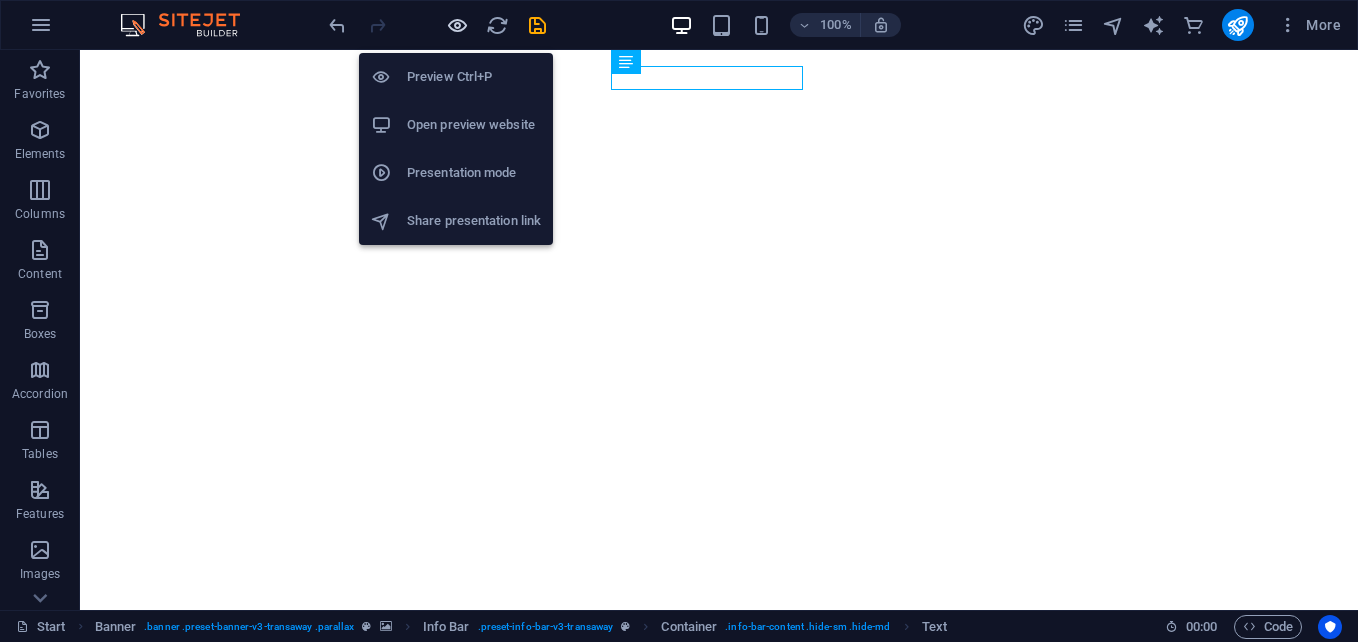 click at bounding box center [457, 25] 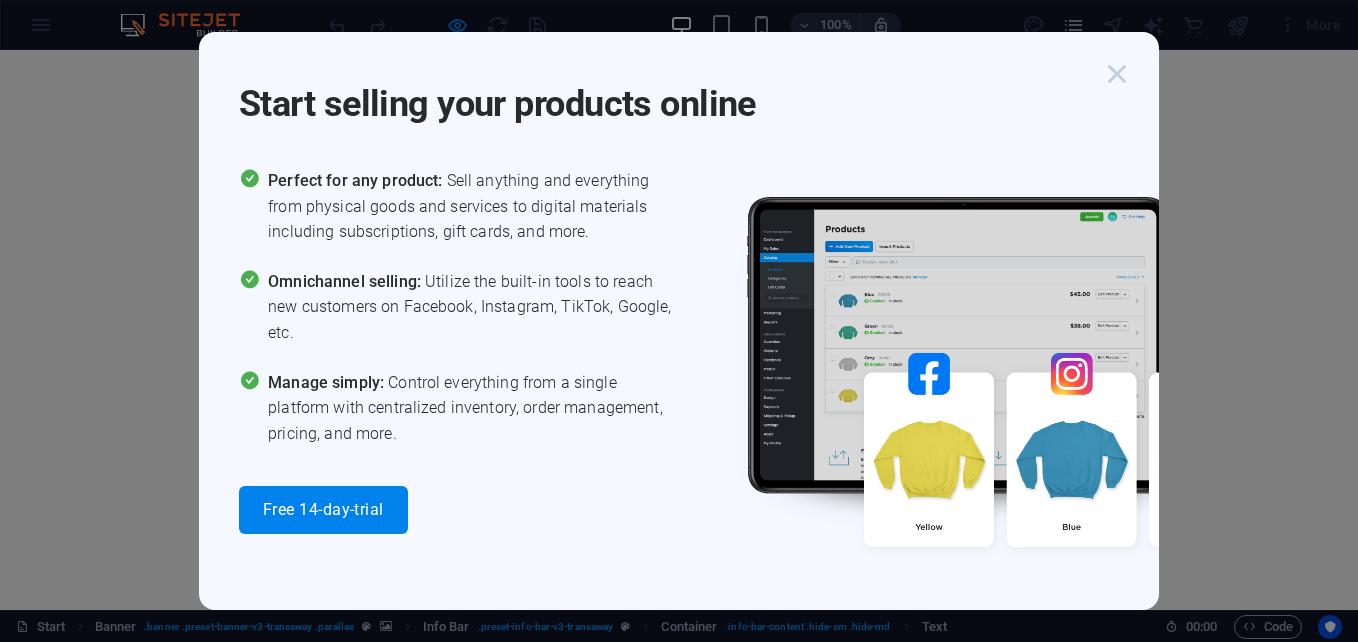 click at bounding box center (1117, 74) 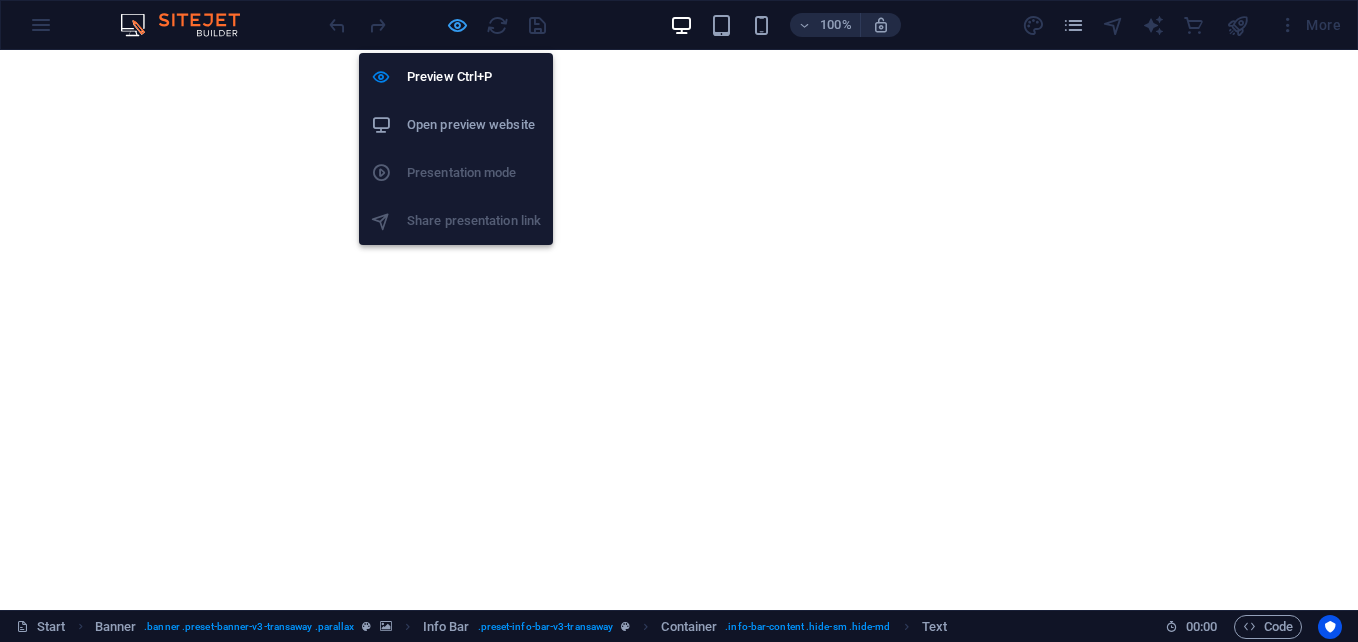 click at bounding box center [457, 25] 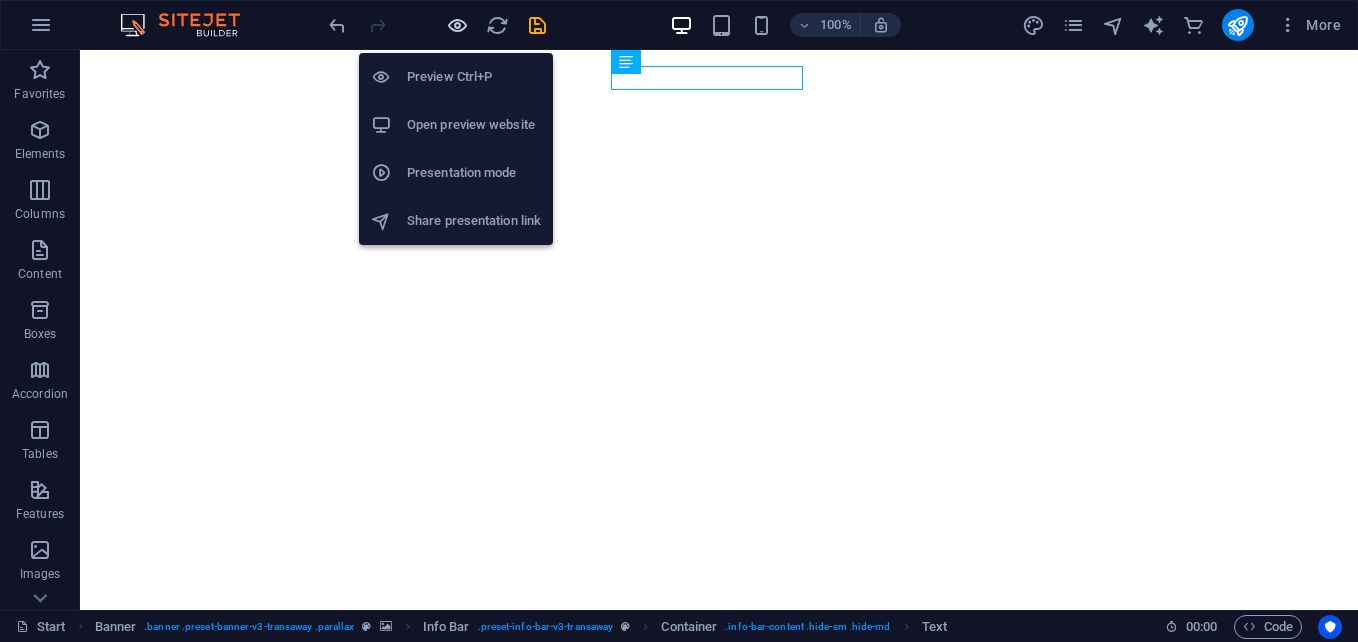 click at bounding box center [457, 25] 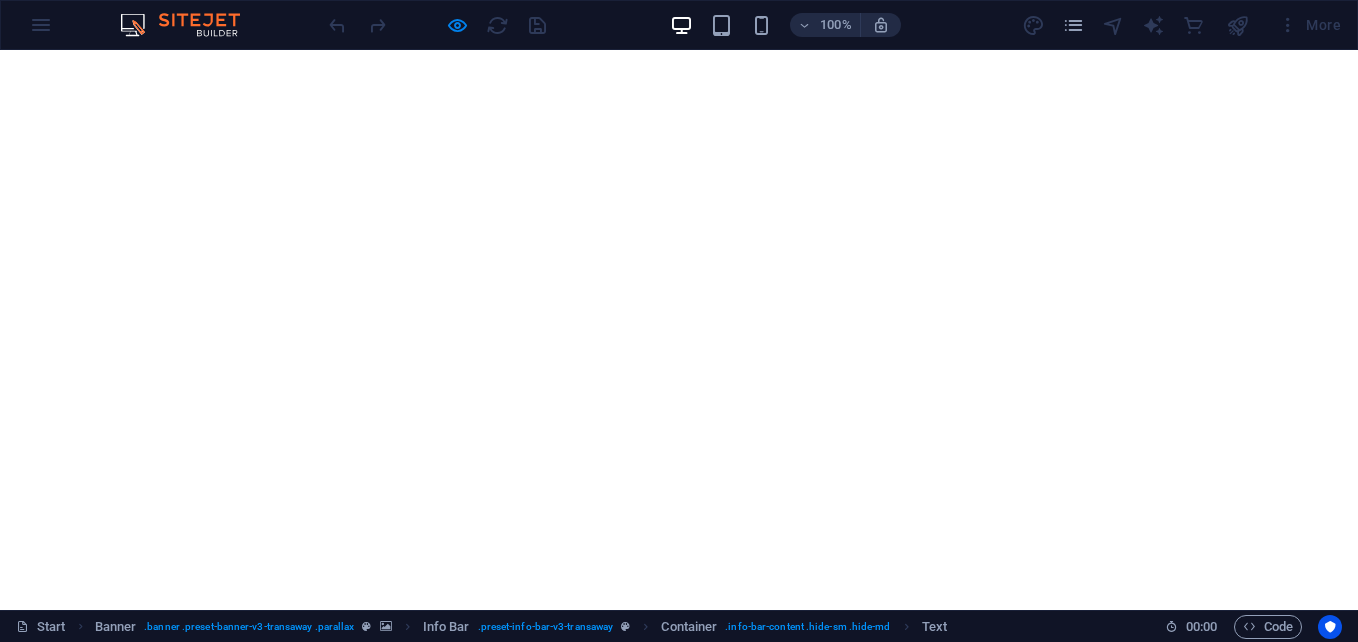 click at bounding box center (190, 25) 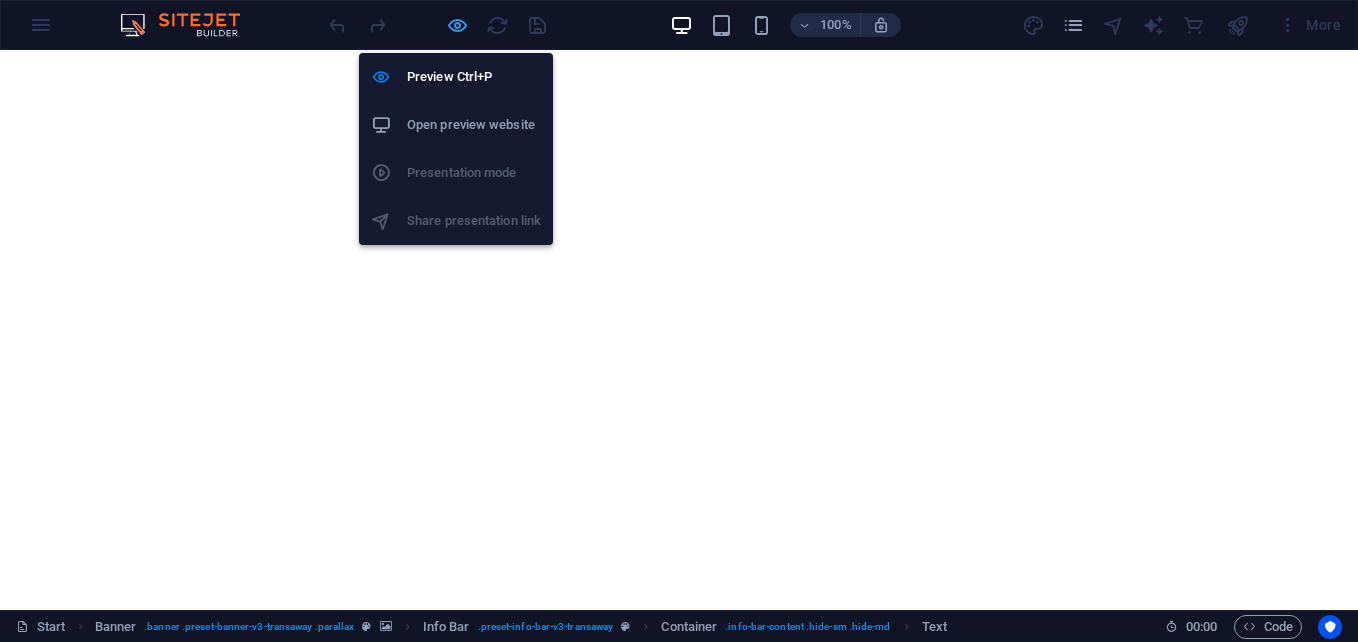 click at bounding box center [457, 25] 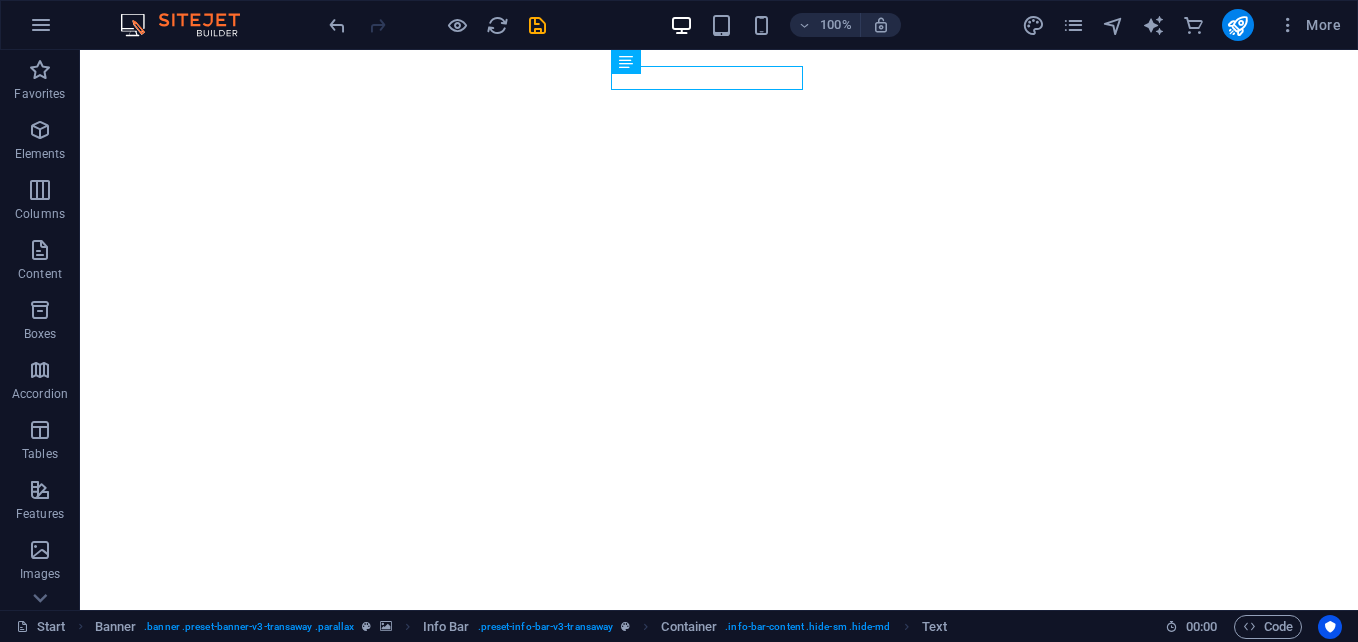 click at bounding box center (190, 25) 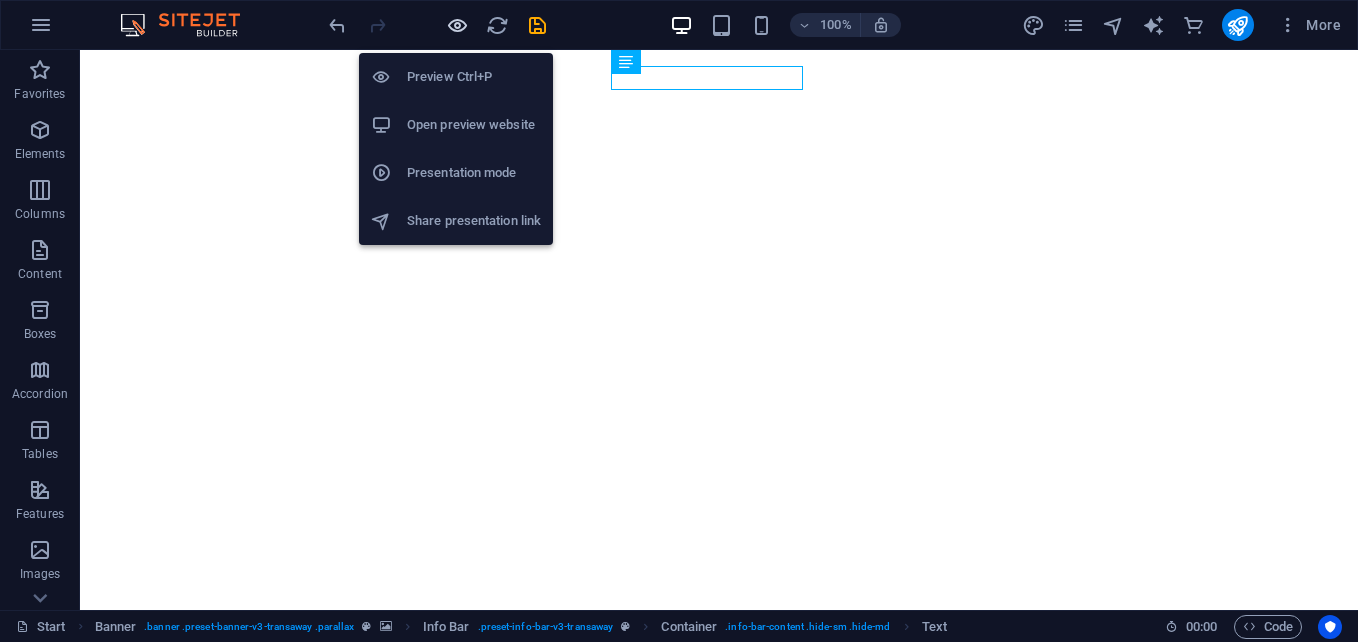 click at bounding box center (457, 25) 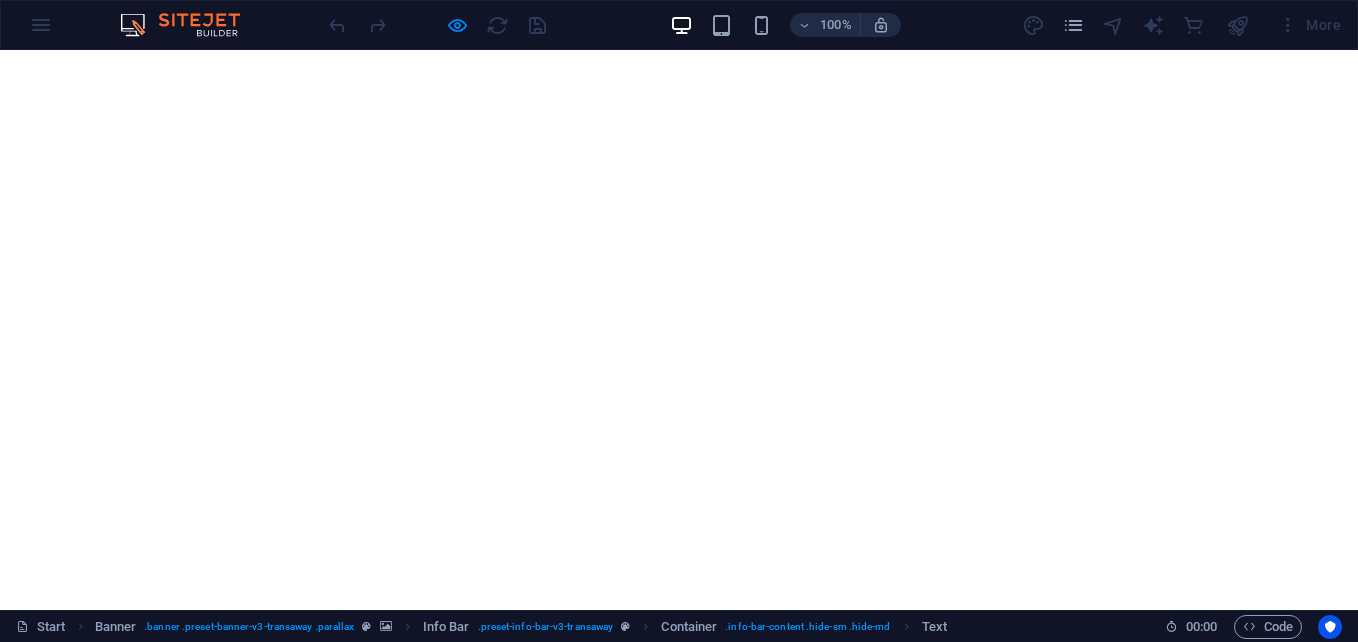 click 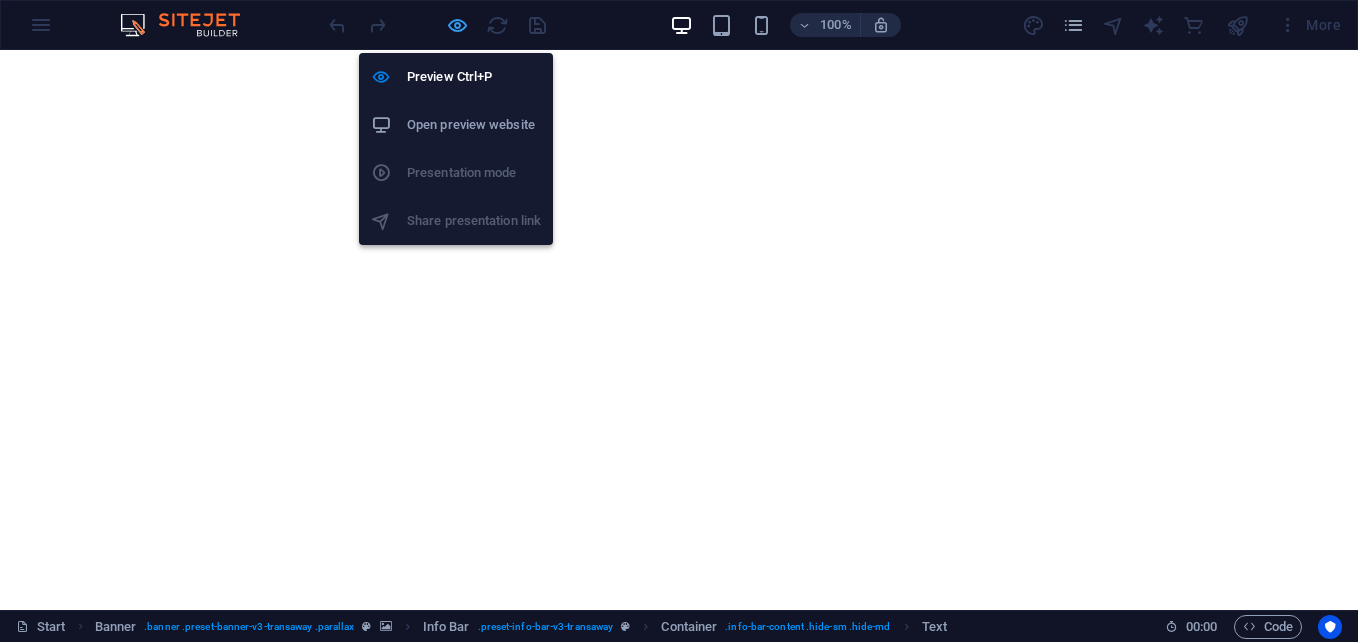 click at bounding box center [457, 25] 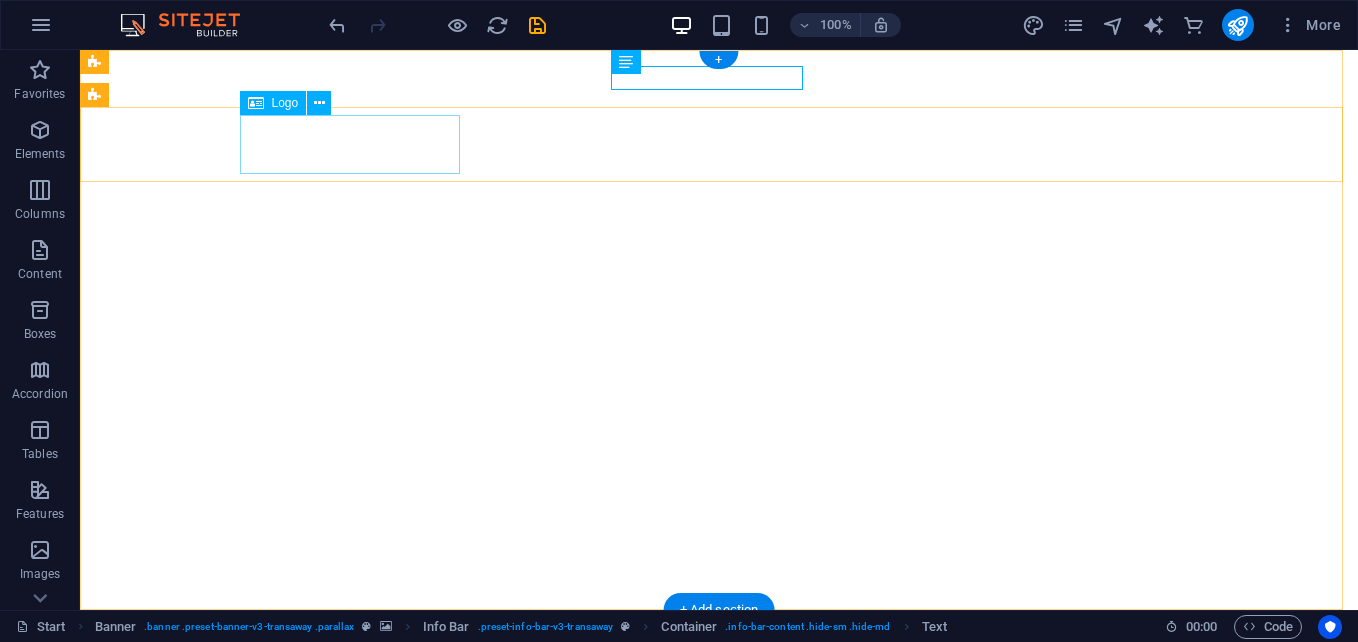 click at bounding box center (719, 892) 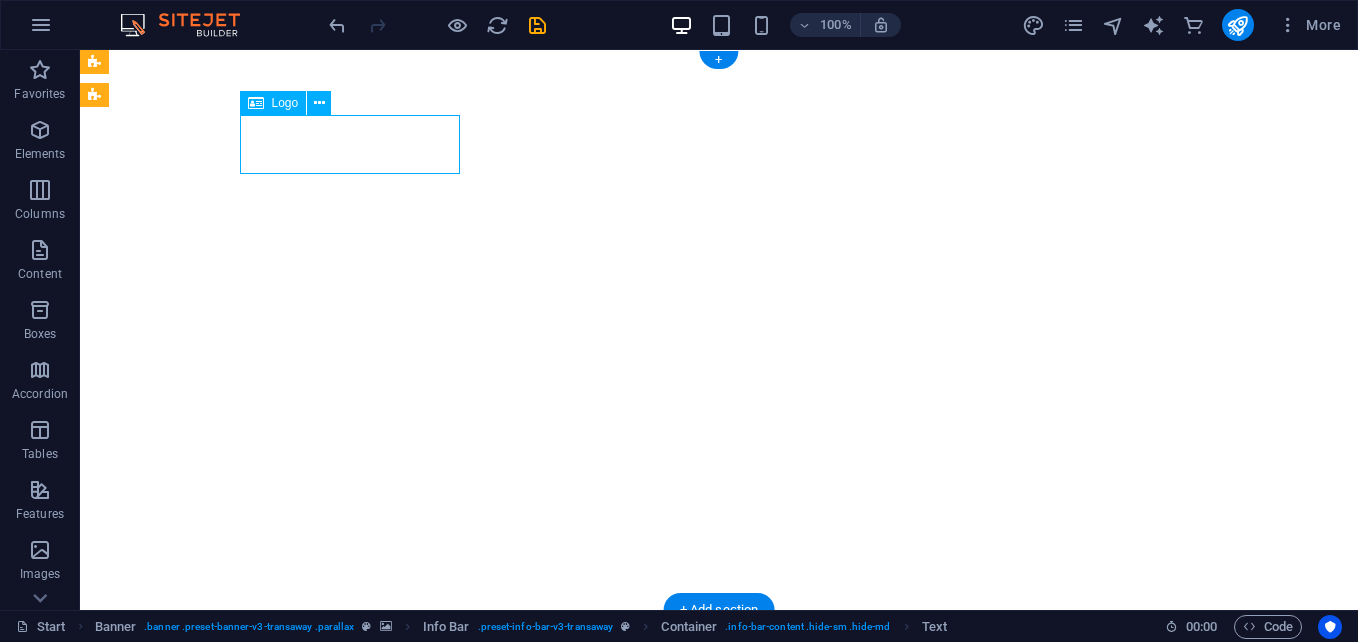 click at bounding box center (719, 892) 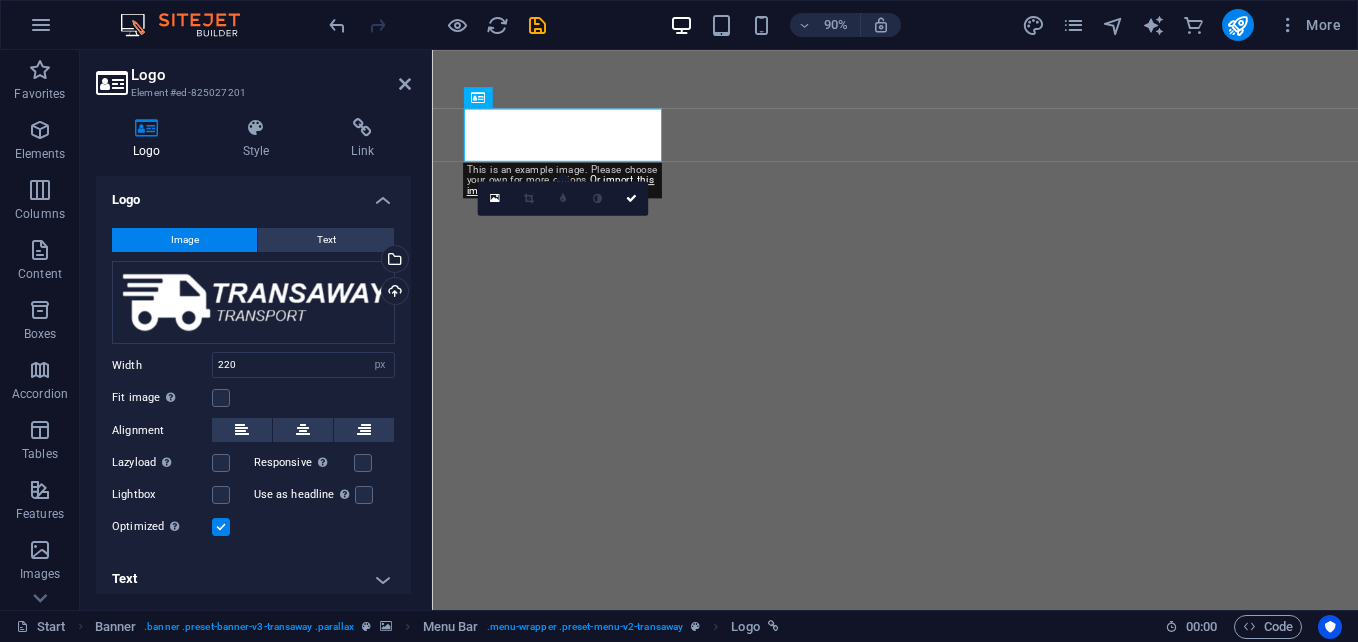 scroll, scrollTop: 8, scrollLeft: 0, axis: vertical 